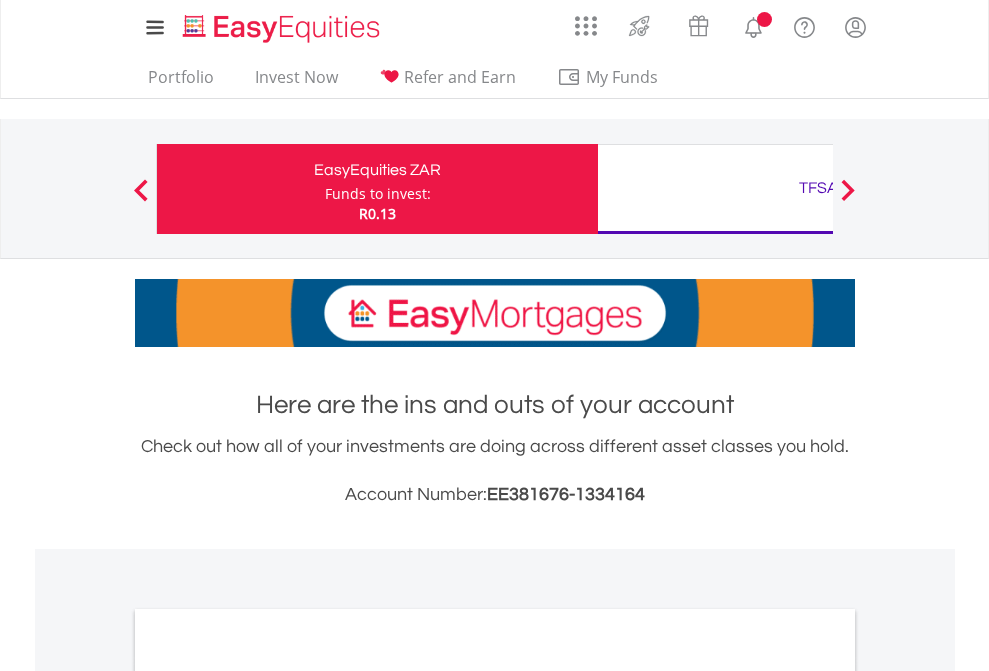 scroll, scrollTop: 0, scrollLeft: 0, axis: both 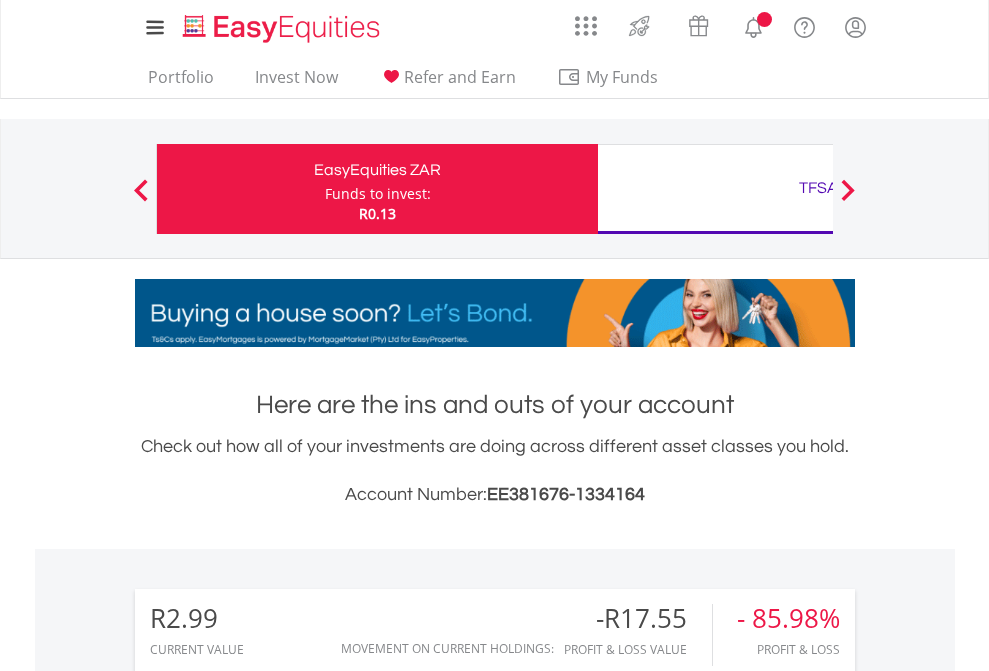 click on "Funds to invest:" at bounding box center [378, 194] 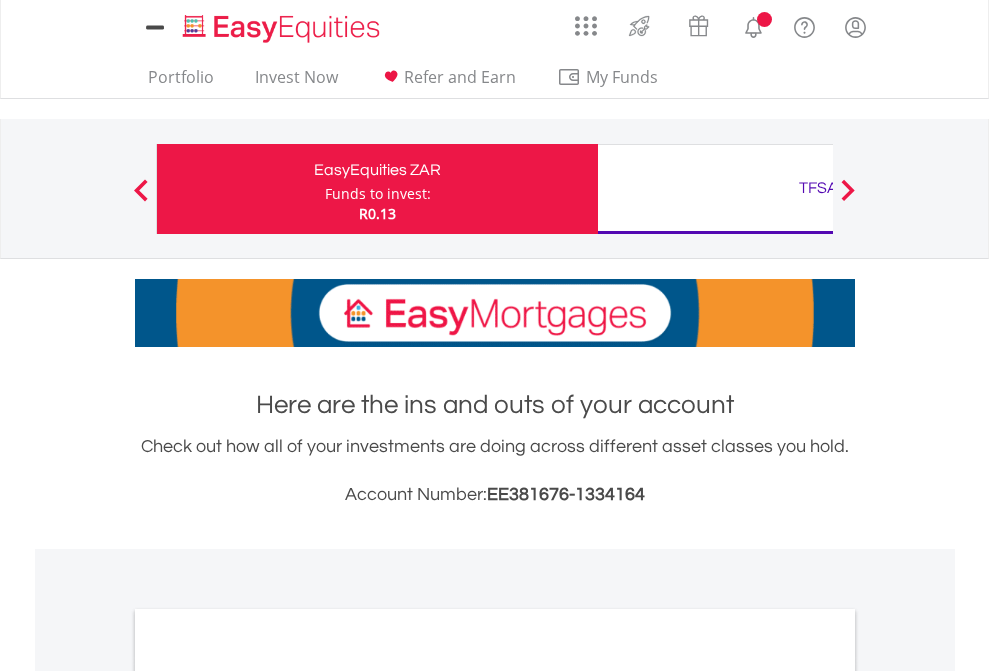 scroll, scrollTop: 0, scrollLeft: 0, axis: both 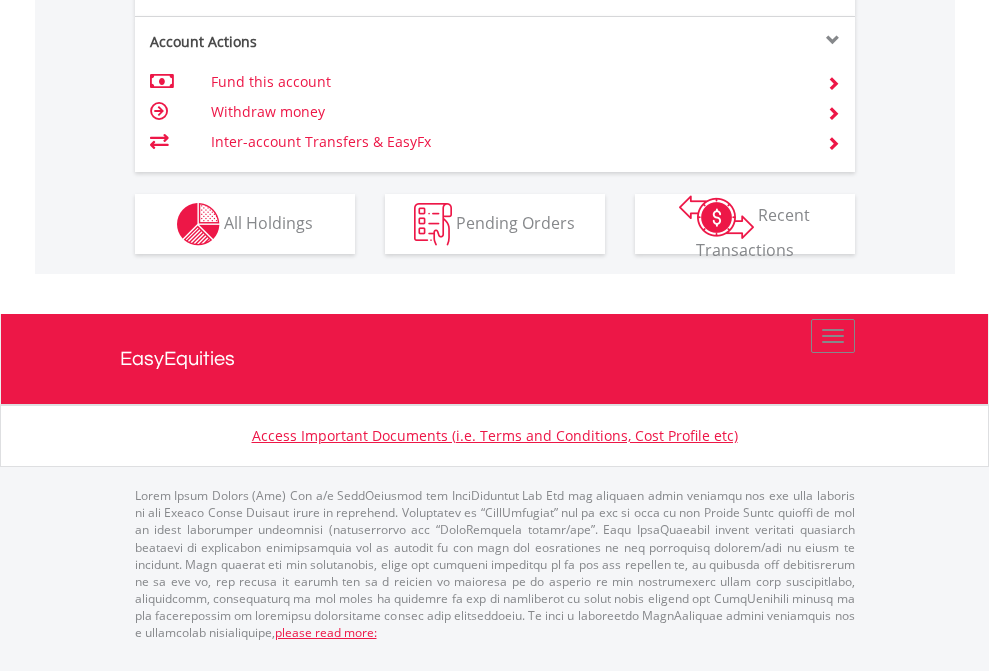 click on "Investment types" at bounding box center (706, -337) 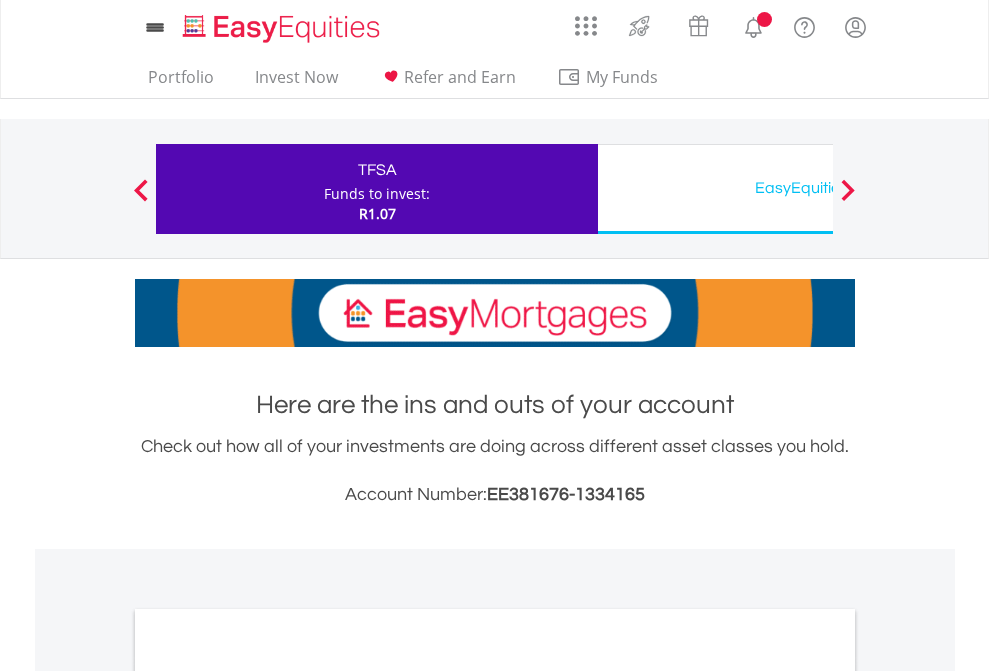 scroll, scrollTop: 0, scrollLeft: 0, axis: both 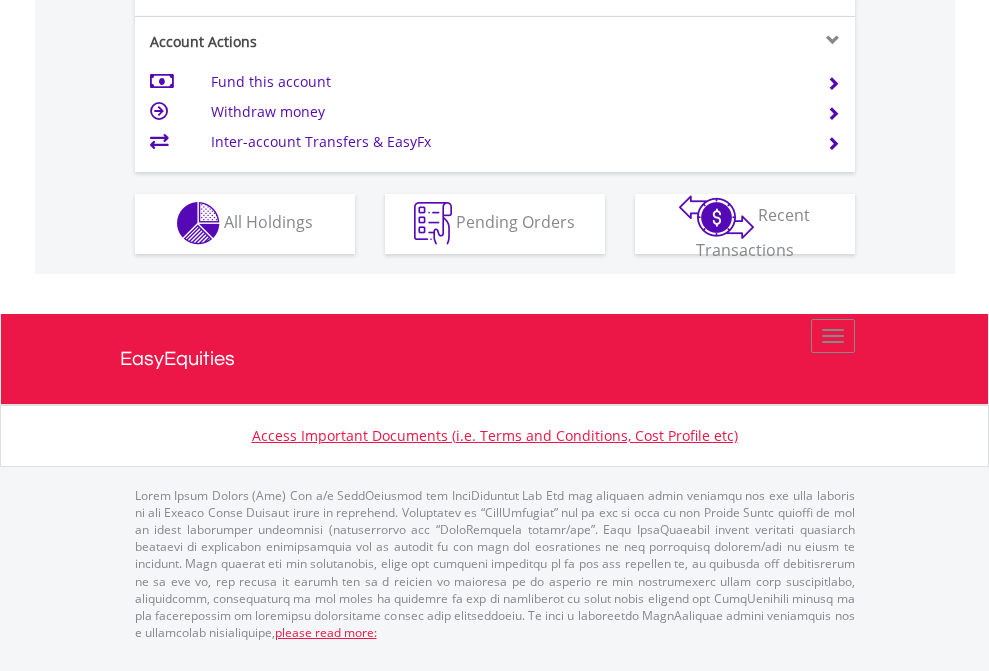 click on "Investment types" at bounding box center (706, -353) 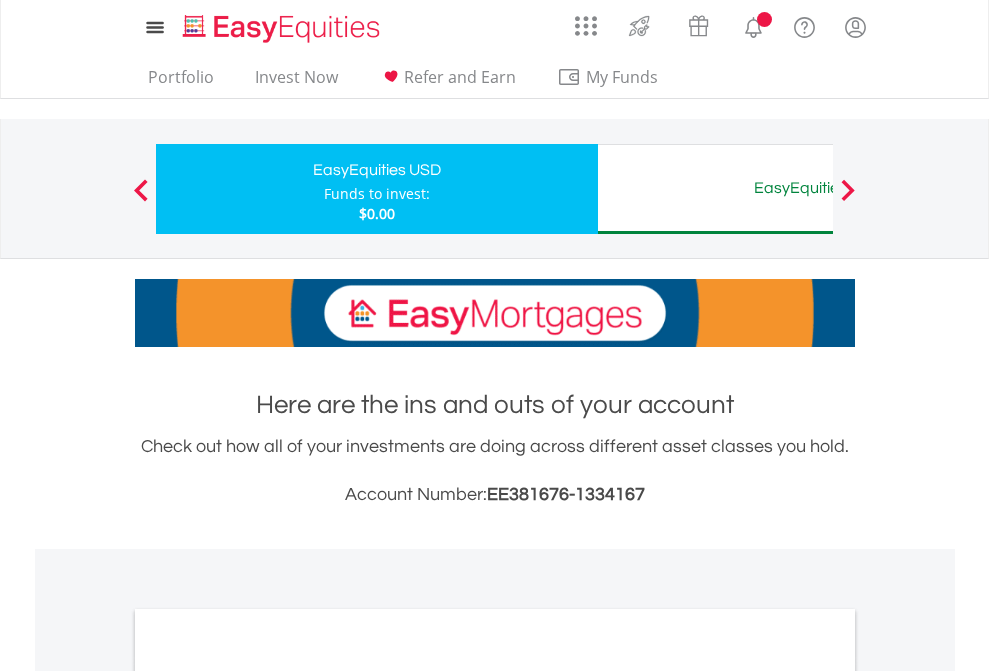 scroll, scrollTop: 0, scrollLeft: 0, axis: both 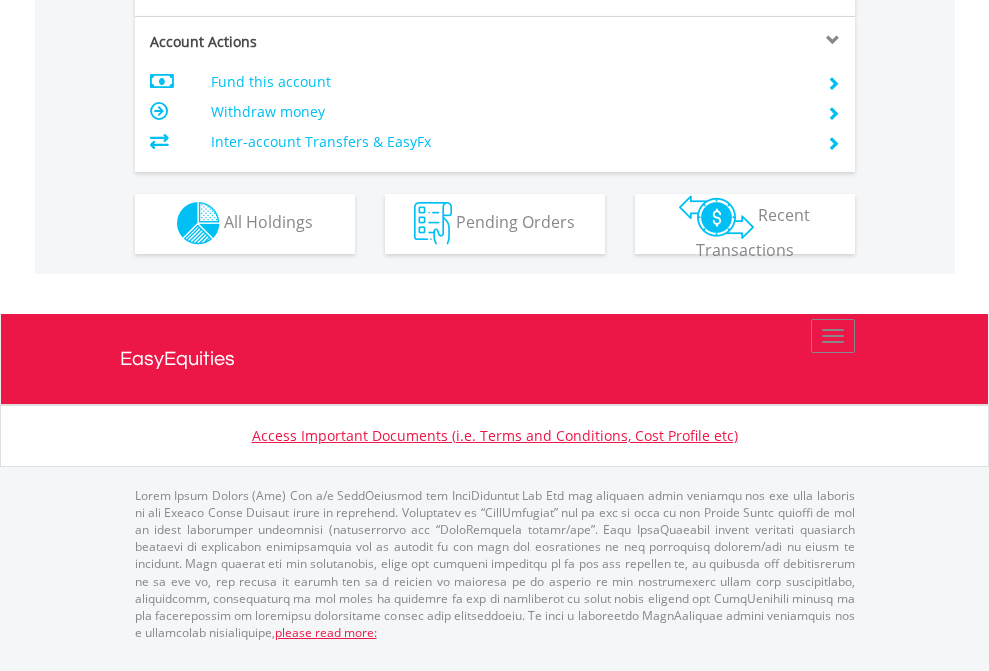click on "Investment types" at bounding box center [706, -353] 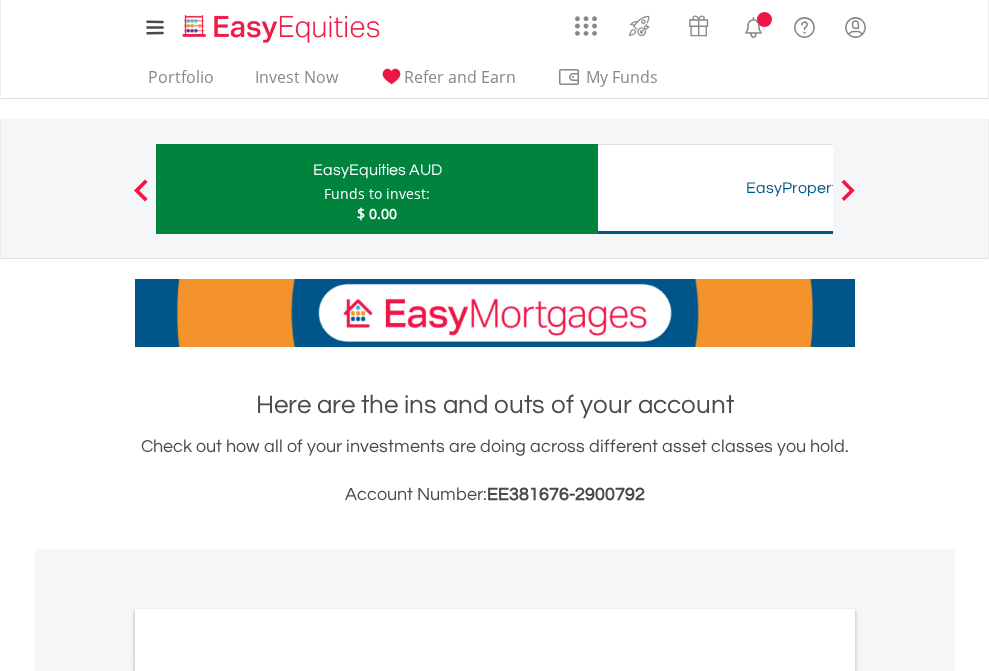 scroll, scrollTop: 0, scrollLeft: 0, axis: both 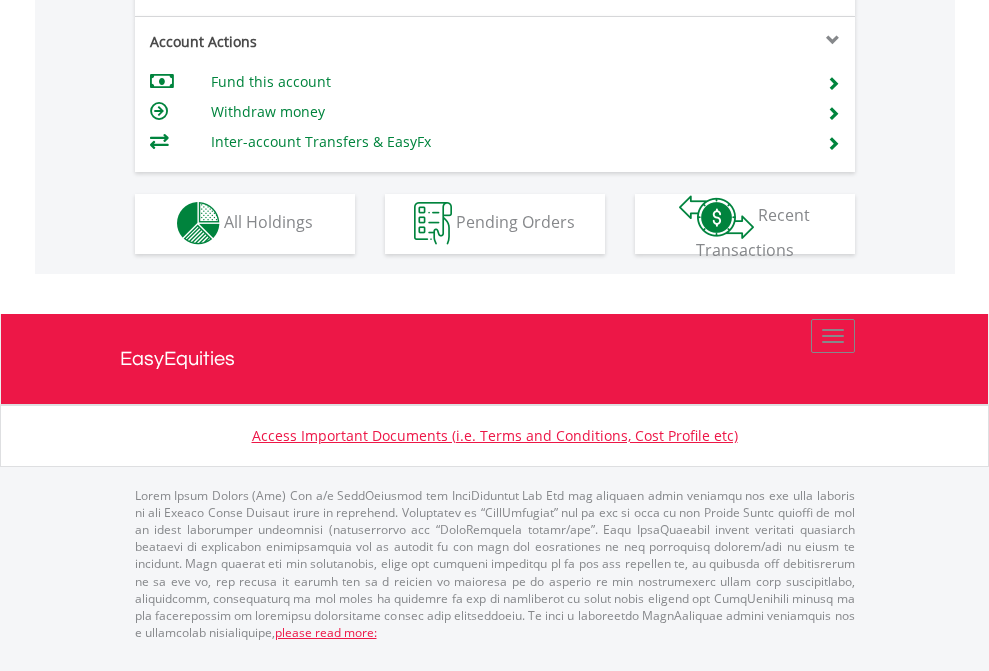 click on "Investment types" at bounding box center (706, -353) 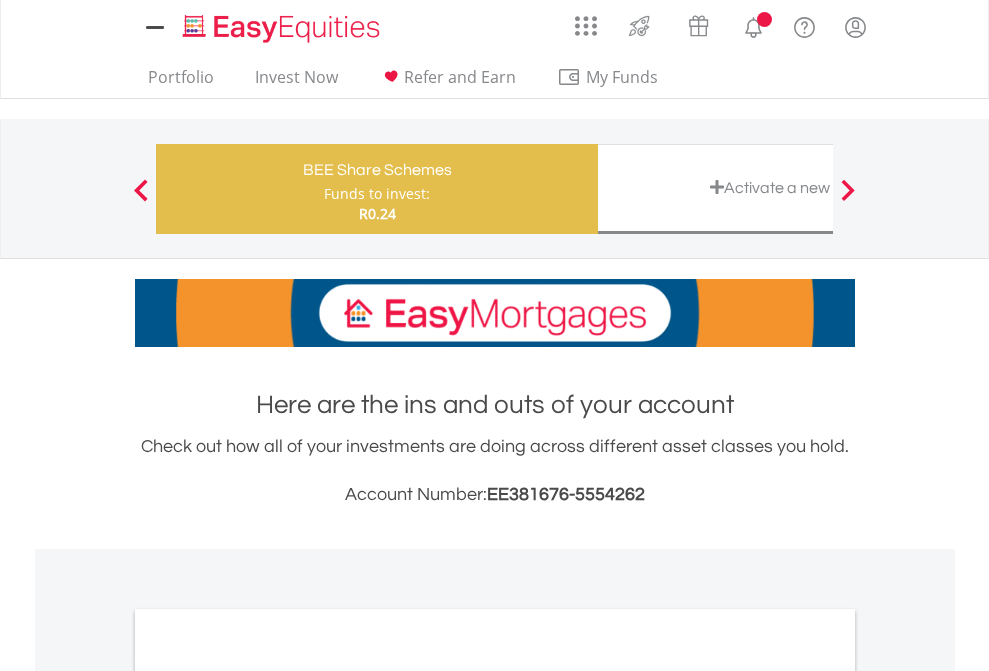 scroll, scrollTop: 0, scrollLeft: 0, axis: both 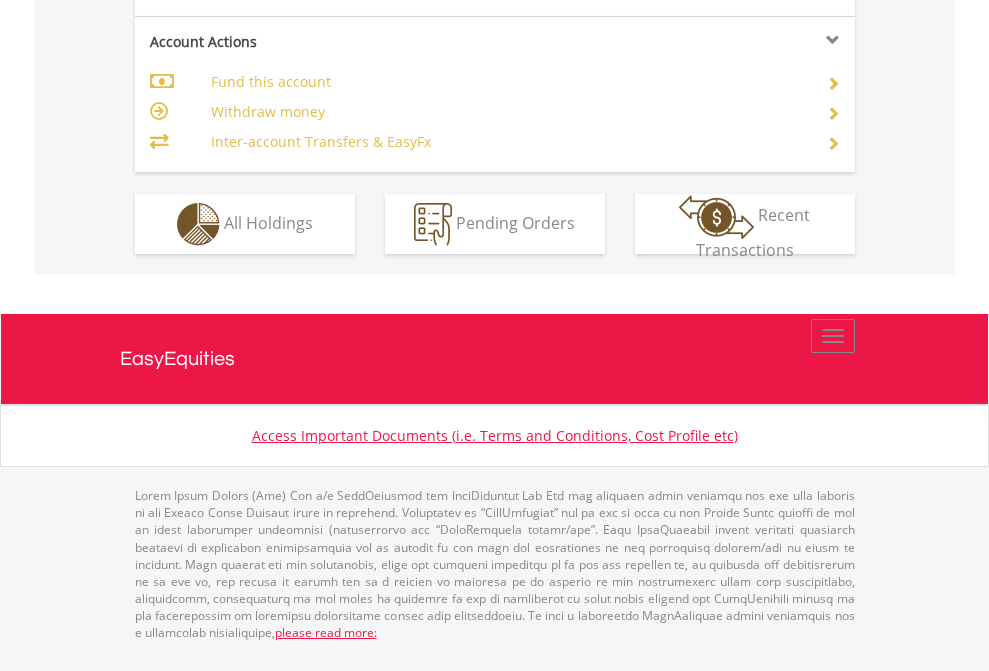 click on "Investment types" at bounding box center (706, -337) 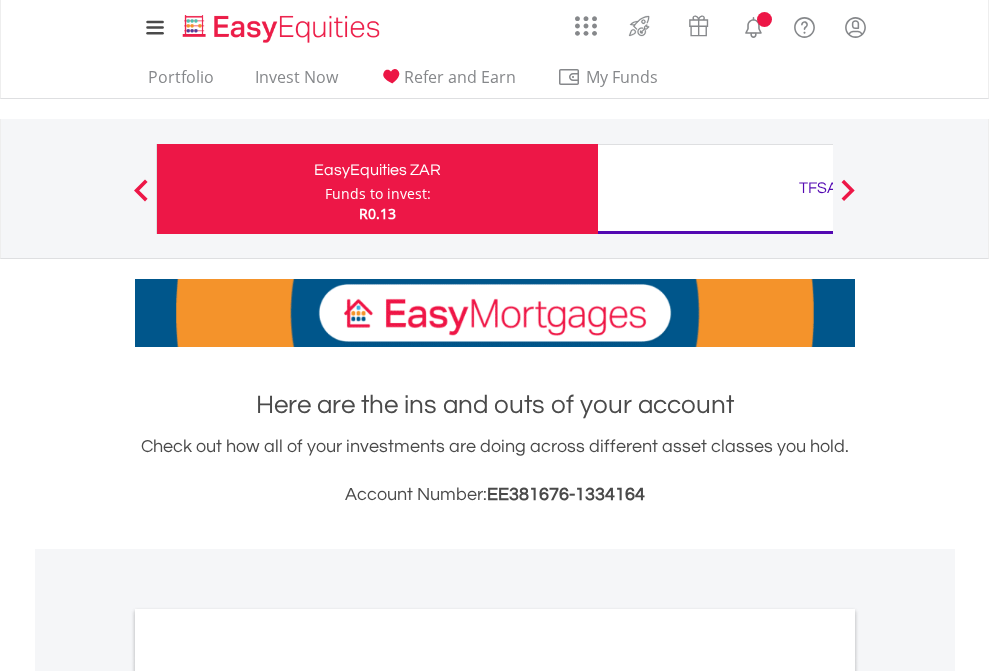 scroll, scrollTop: 1202, scrollLeft: 0, axis: vertical 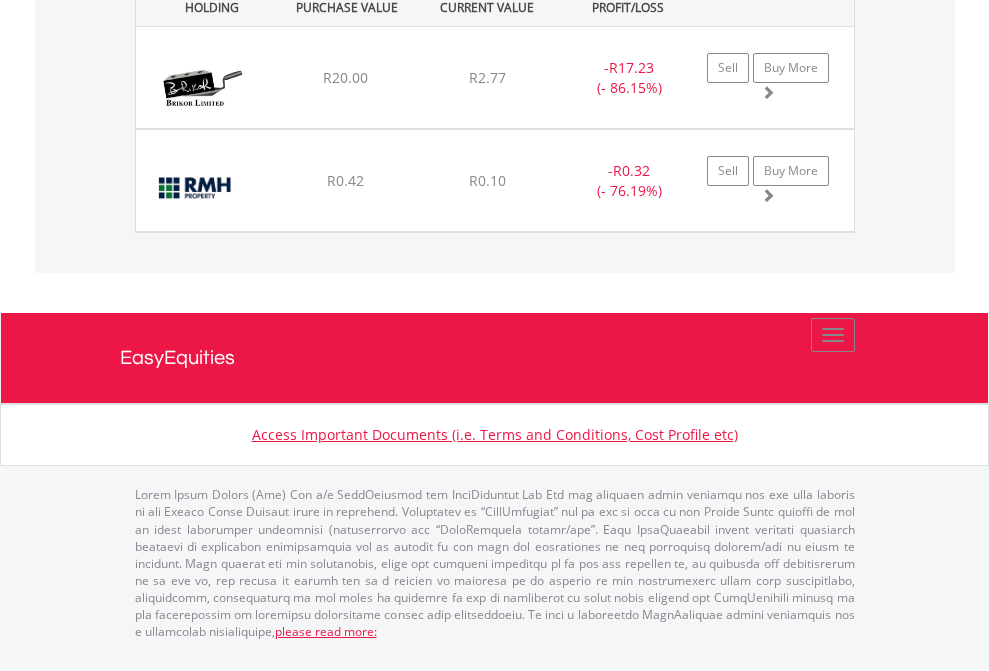 click on "TFSA" at bounding box center (818, -1442) 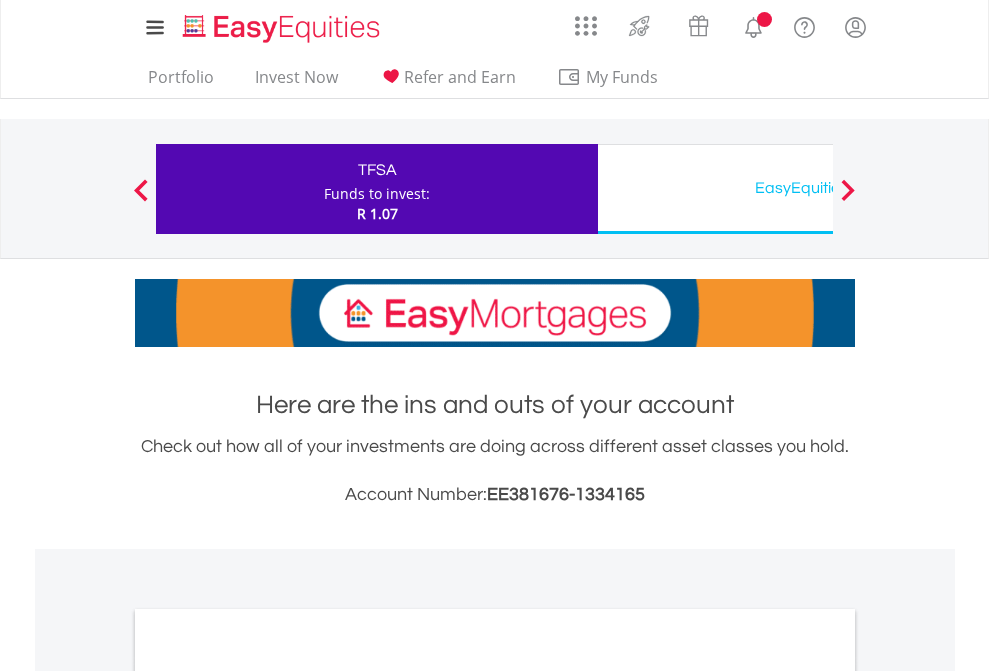 scroll, scrollTop: 0, scrollLeft: 0, axis: both 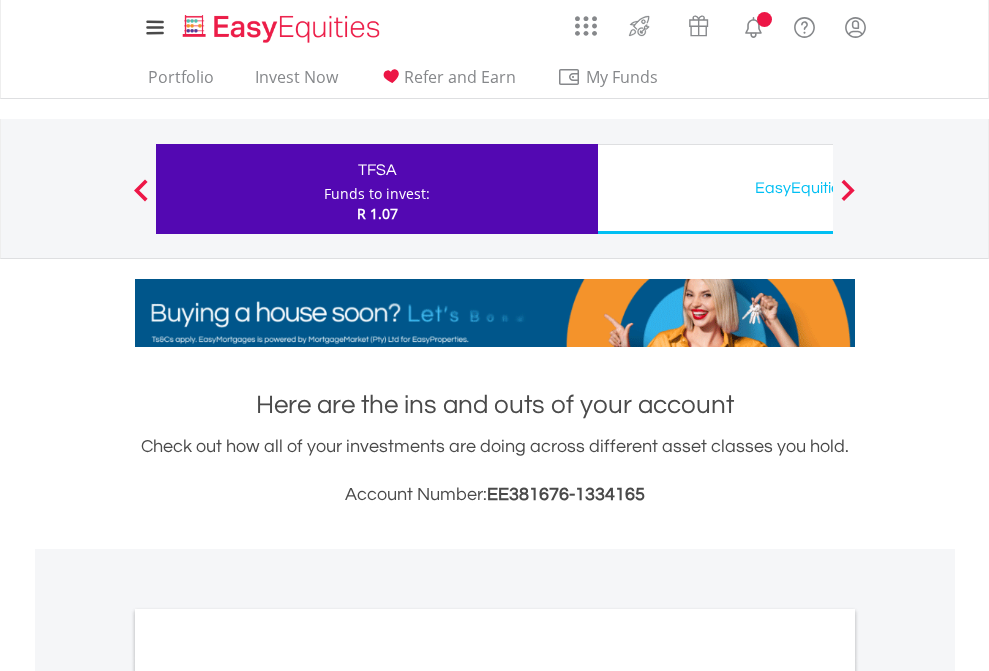 click on "All Holdings" at bounding box center [268, 1096] 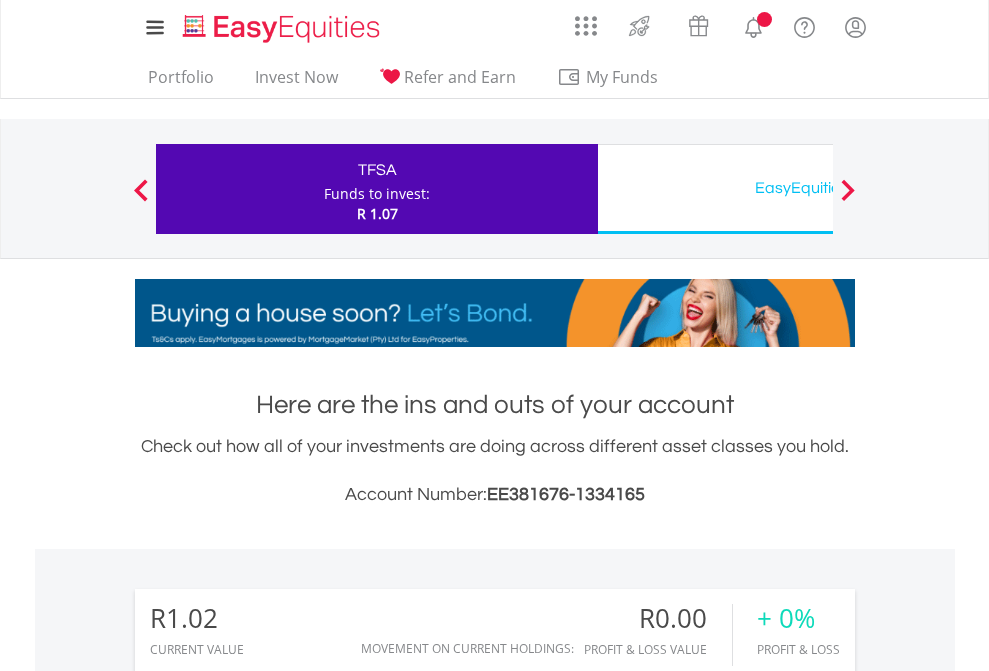 scroll, scrollTop: 1202, scrollLeft: 0, axis: vertical 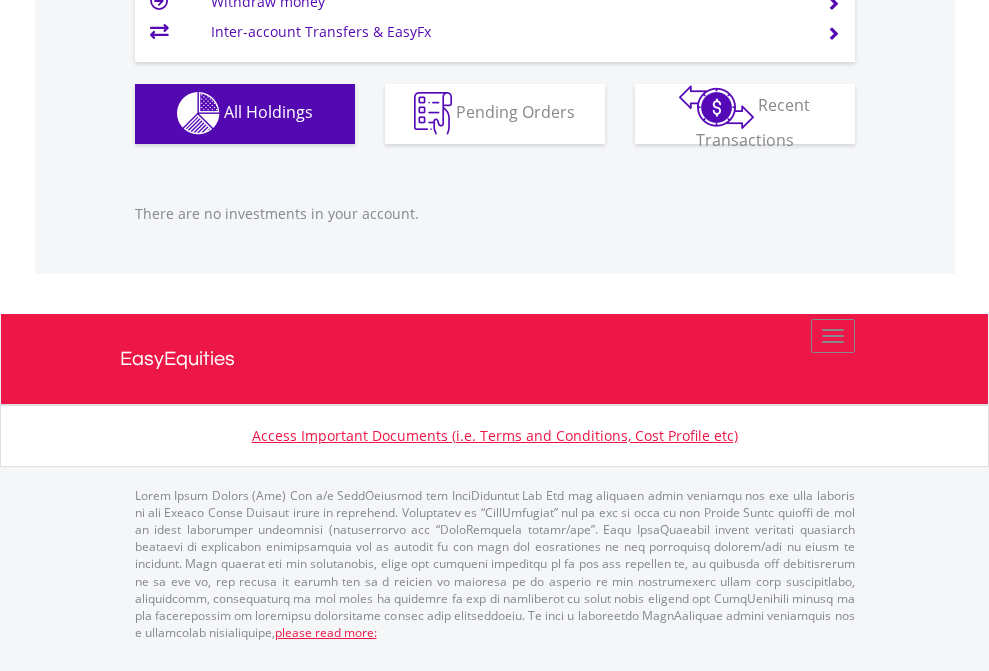 click on "EasyEquities USD" at bounding box center [818, -1142] 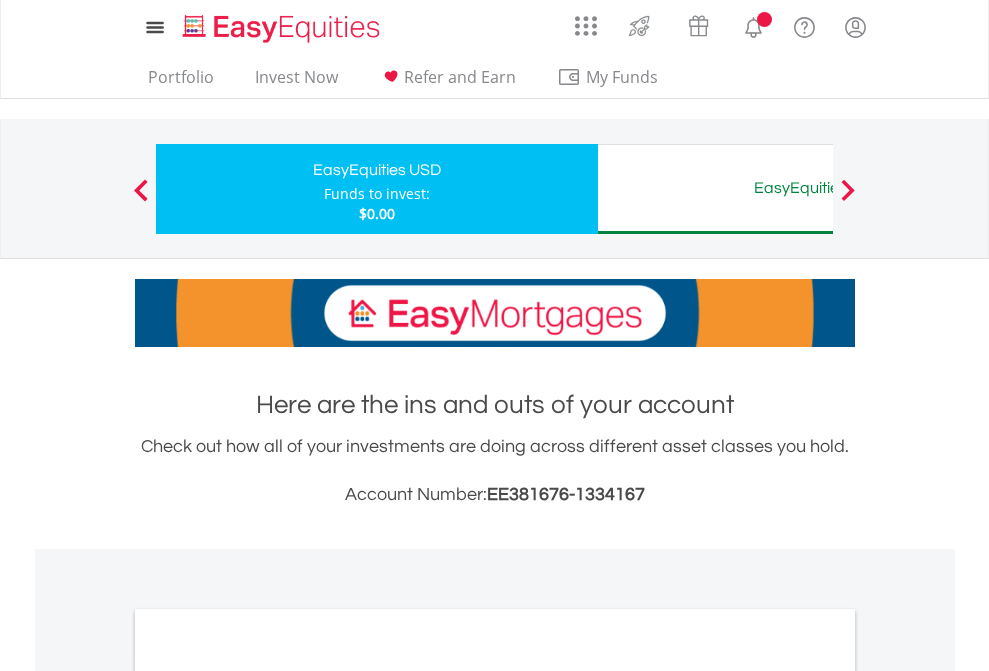 scroll, scrollTop: 0, scrollLeft: 0, axis: both 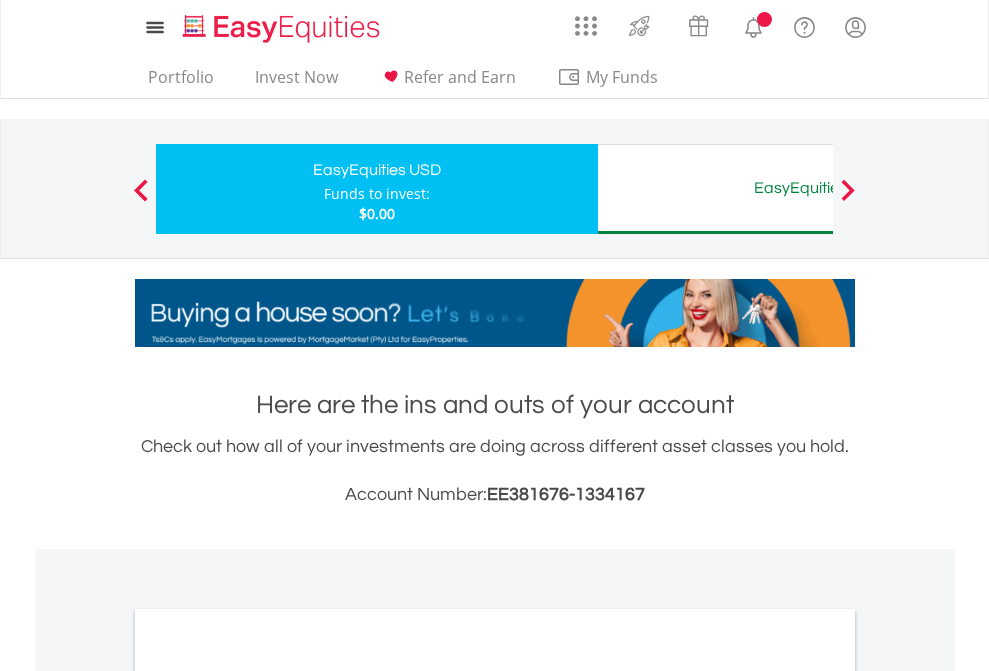 click on "All Holdings" at bounding box center [268, 1096] 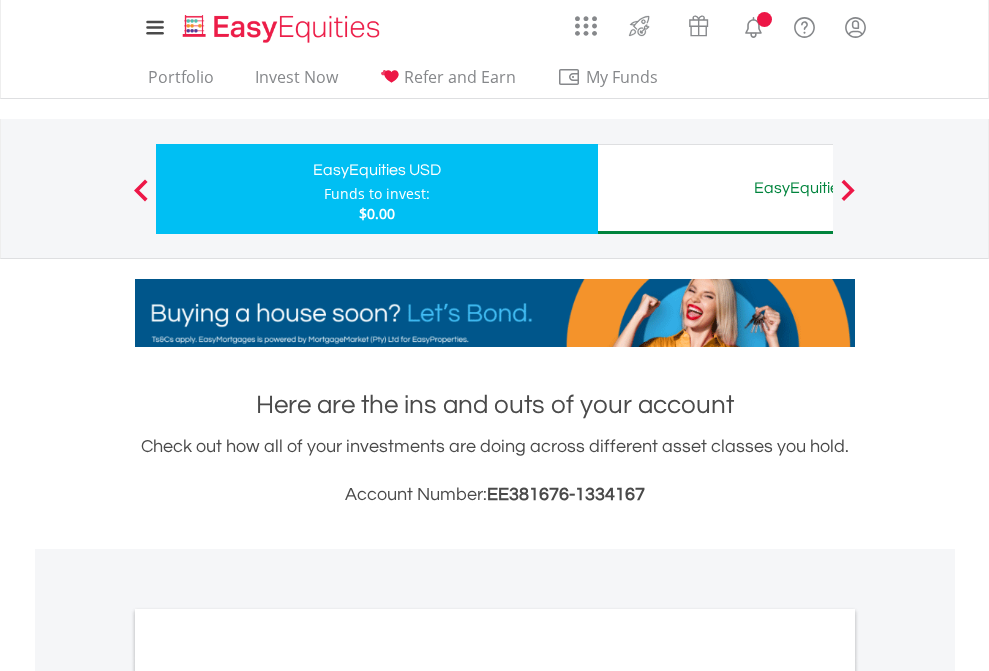 scroll, scrollTop: 1202, scrollLeft: 0, axis: vertical 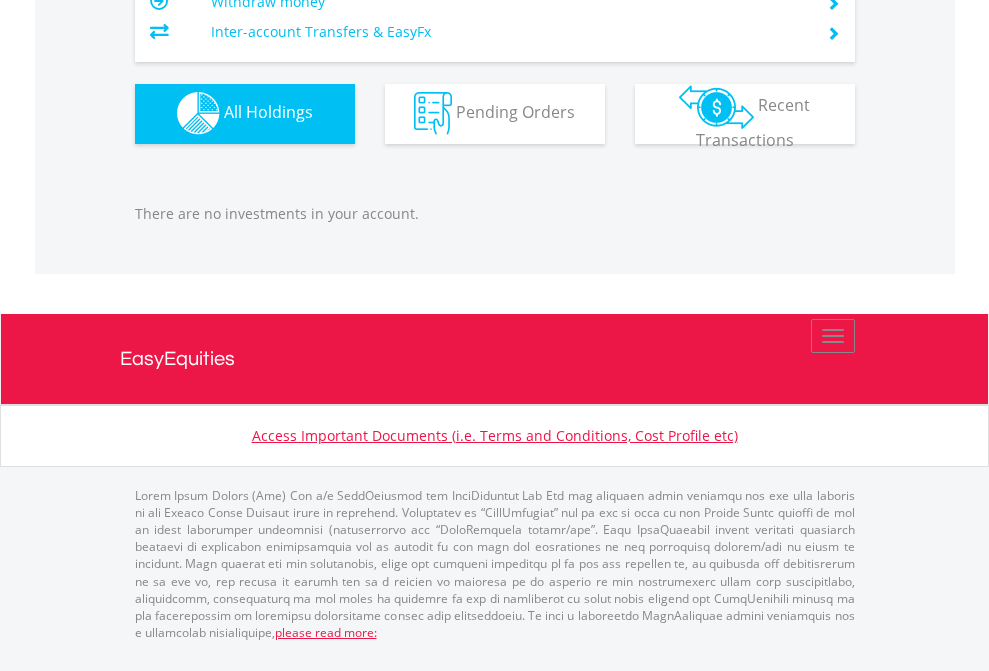click on "EasyEquities AUD" at bounding box center [818, -1142] 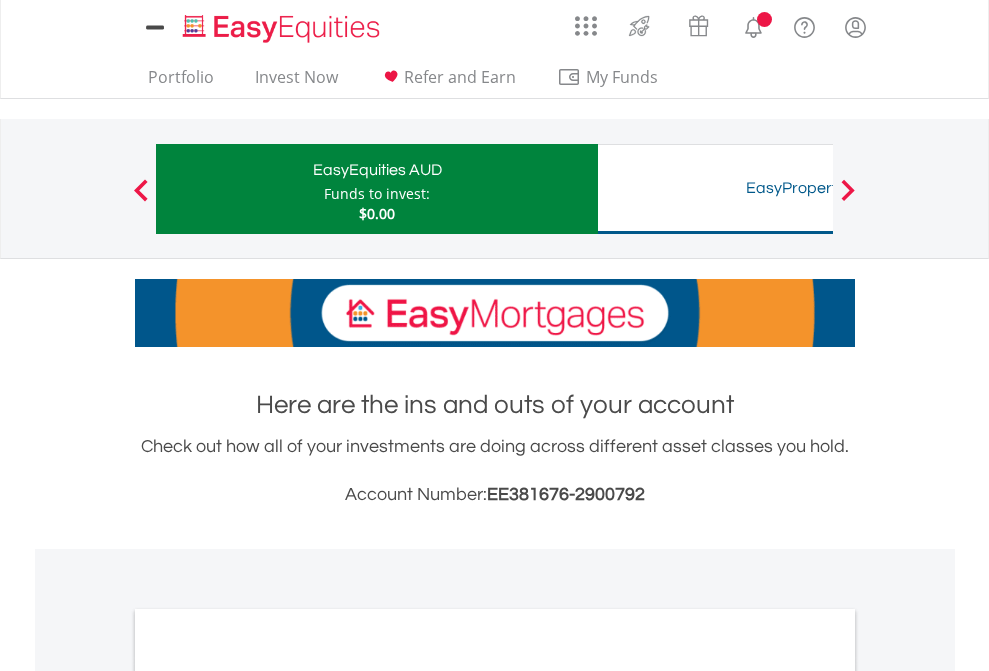 scroll, scrollTop: 1202, scrollLeft: 0, axis: vertical 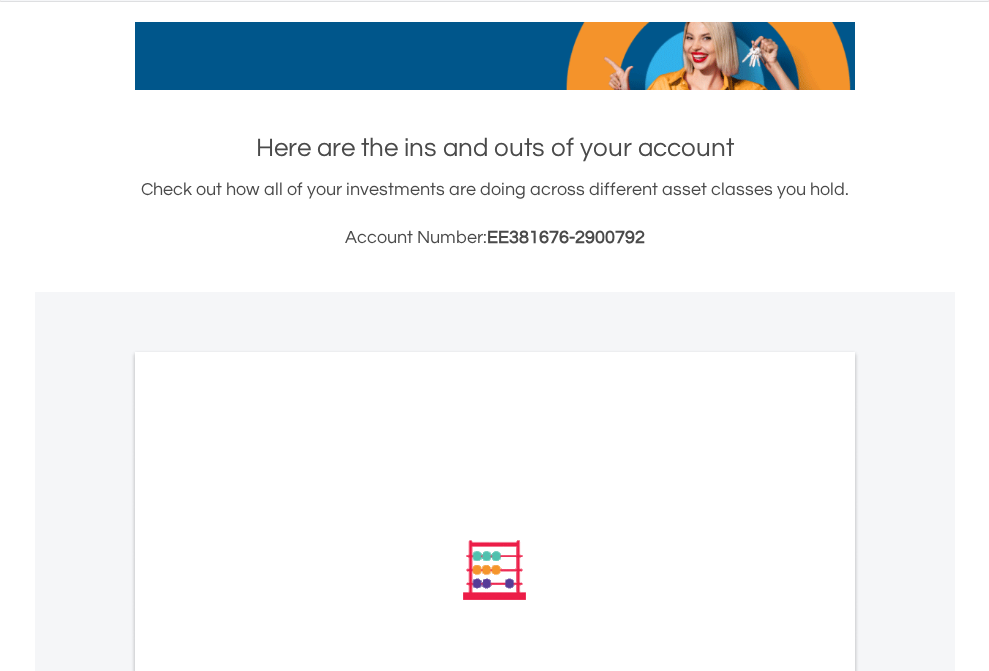 click on "All Holdings" at bounding box center [268, 839] 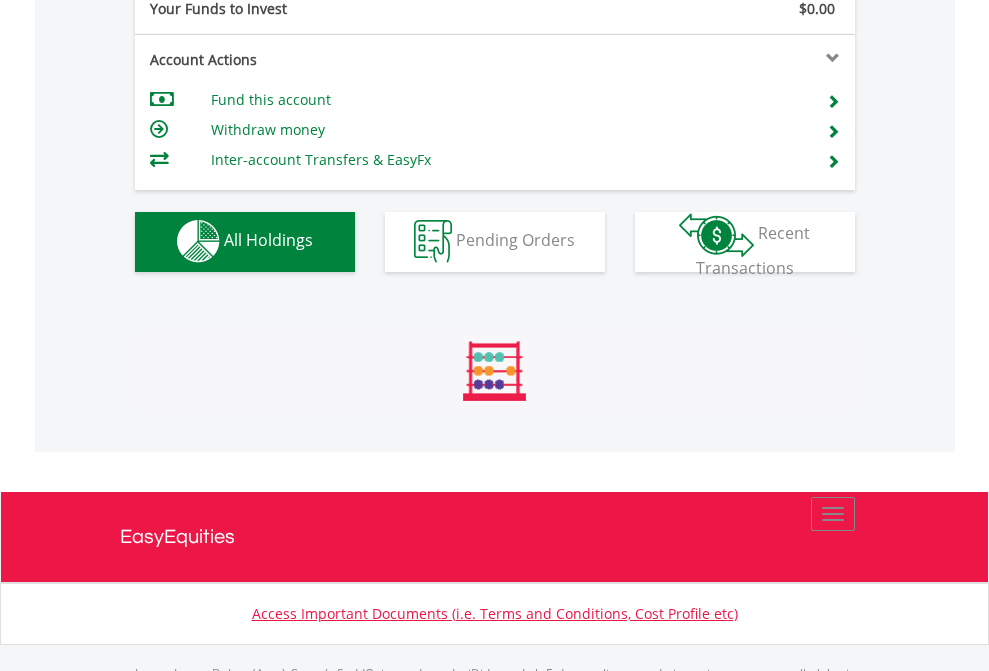 scroll, scrollTop: 999808, scrollLeft: 999687, axis: both 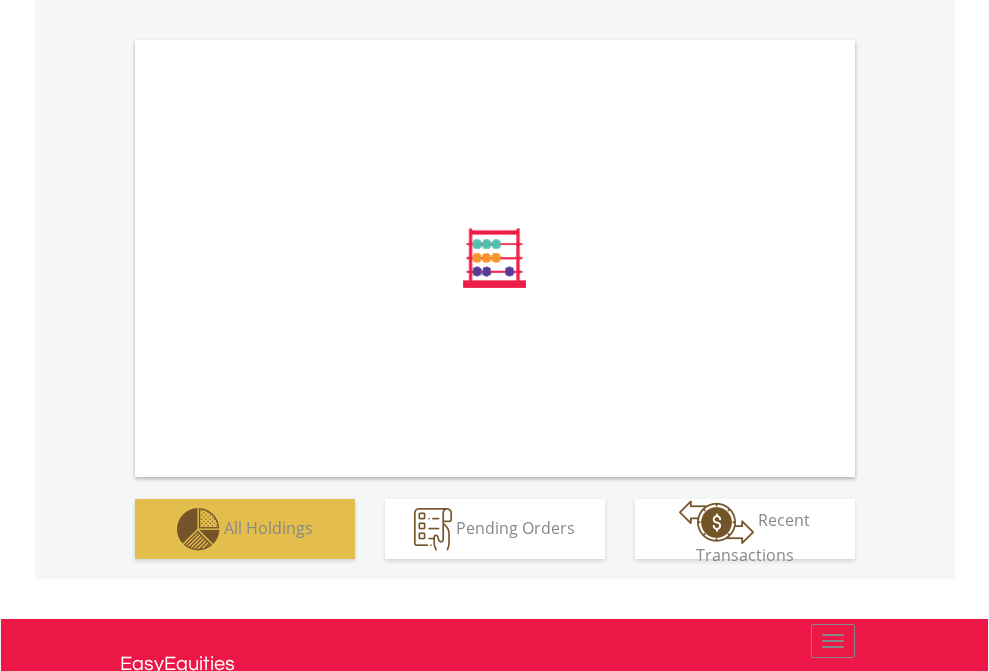 click on "All Holdings" at bounding box center [268, 527] 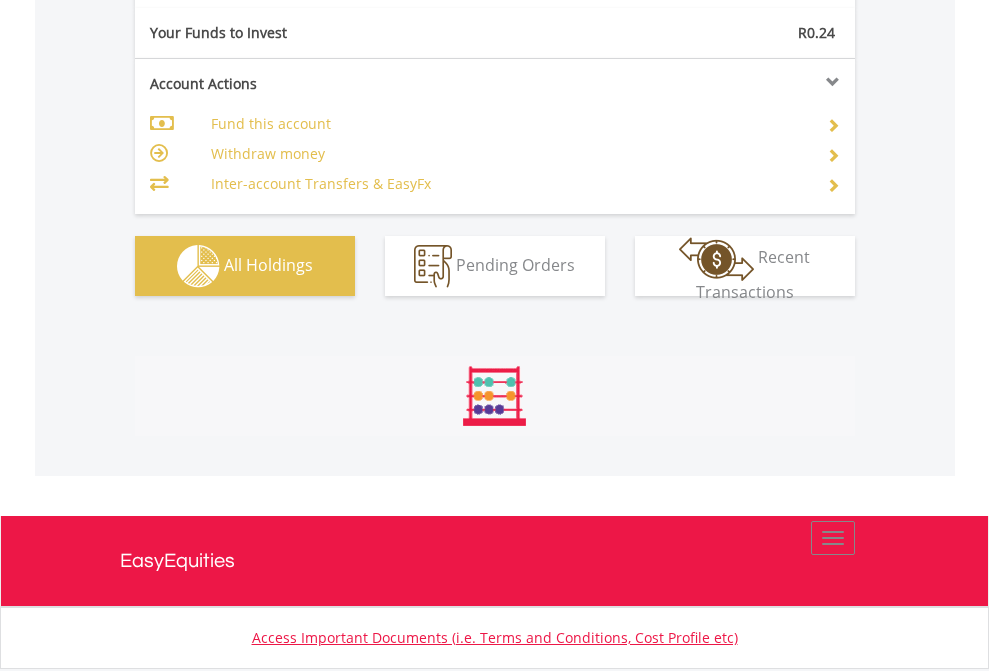 scroll, scrollTop: 999808, scrollLeft: 999687, axis: both 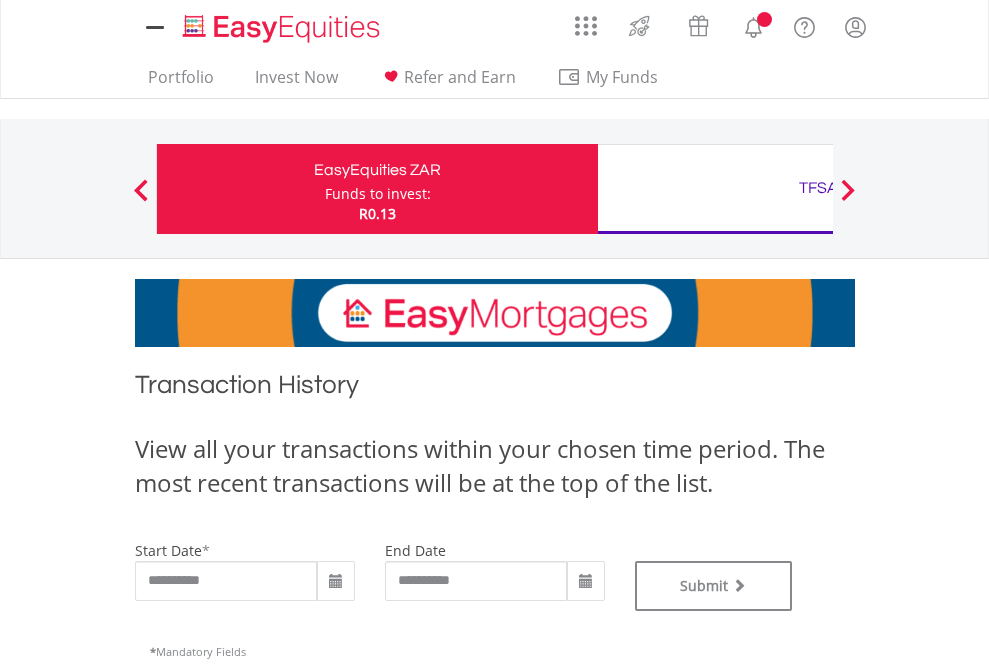 type on "**********" 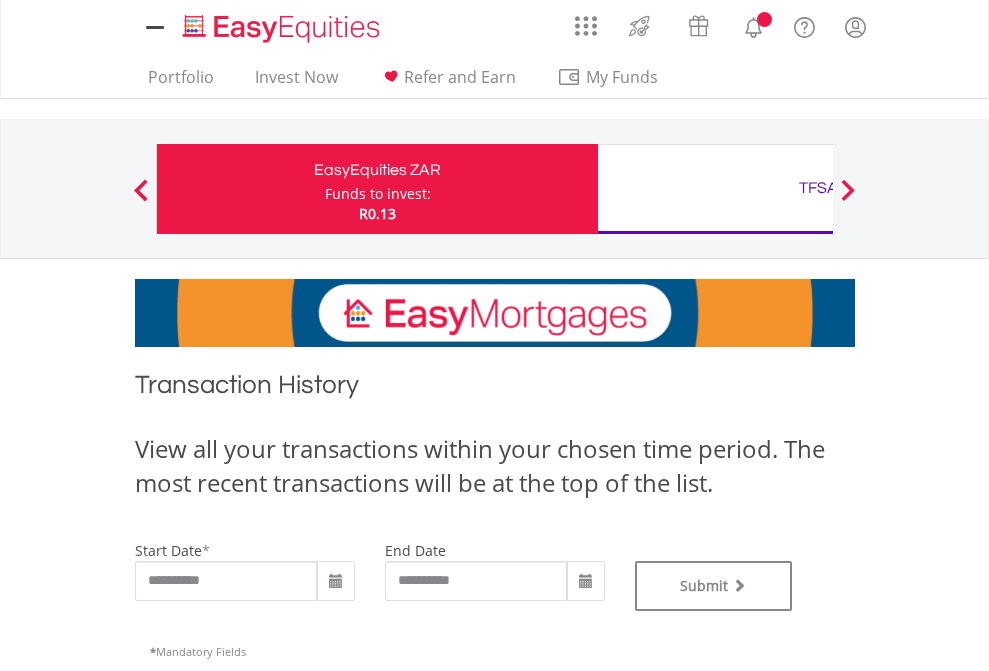 scroll, scrollTop: 0, scrollLeft: 0, axis: both 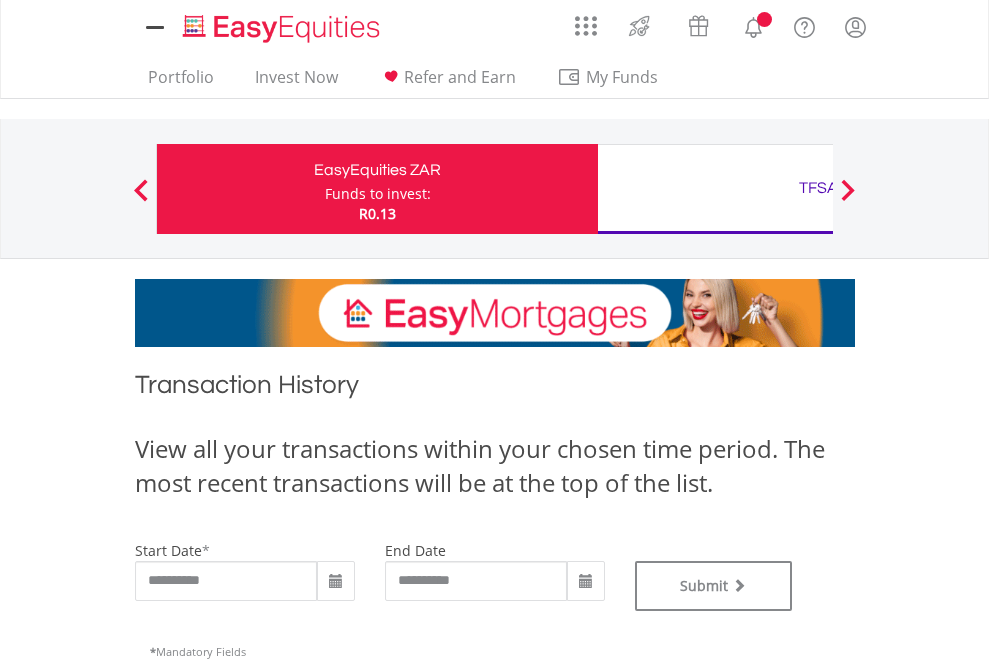 type on "**********" 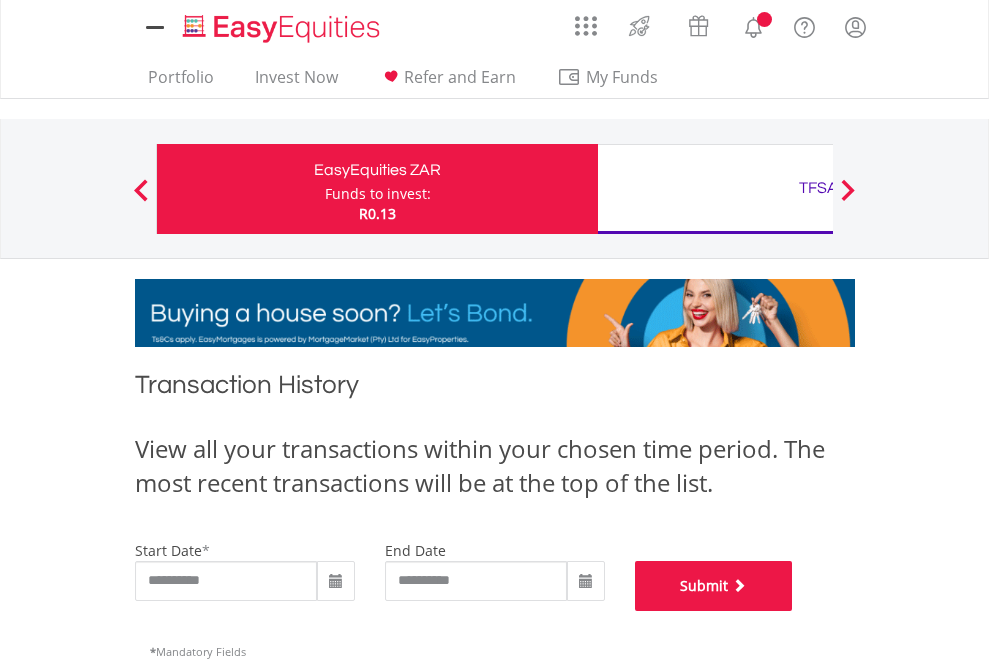 click on "Submit" at bounding box center (714, 586) 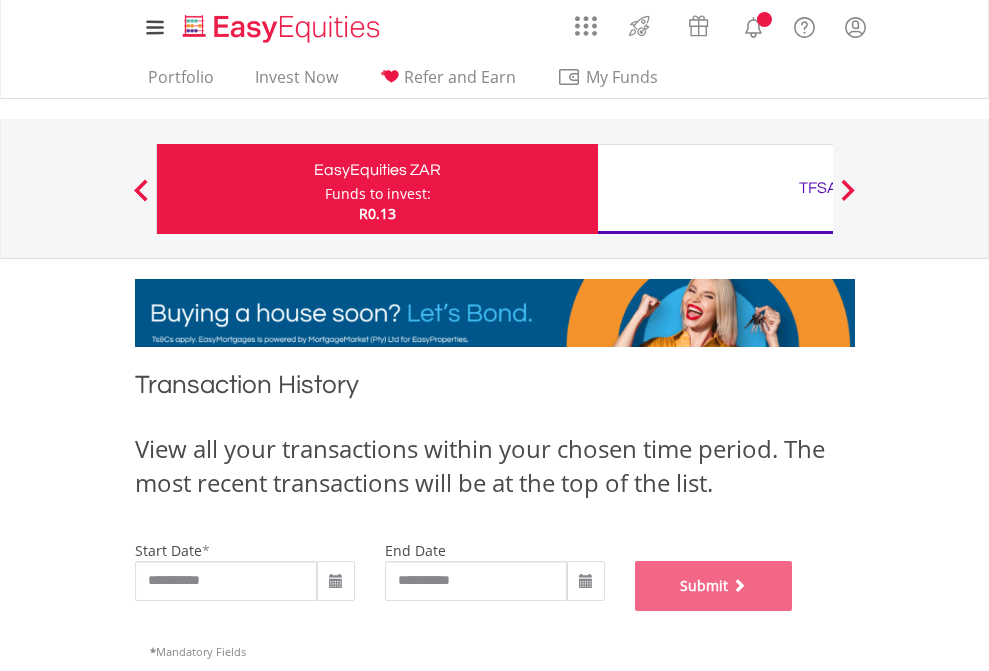 scroll, scrollTop: 811, scrollLeft: 0, axis: vertical 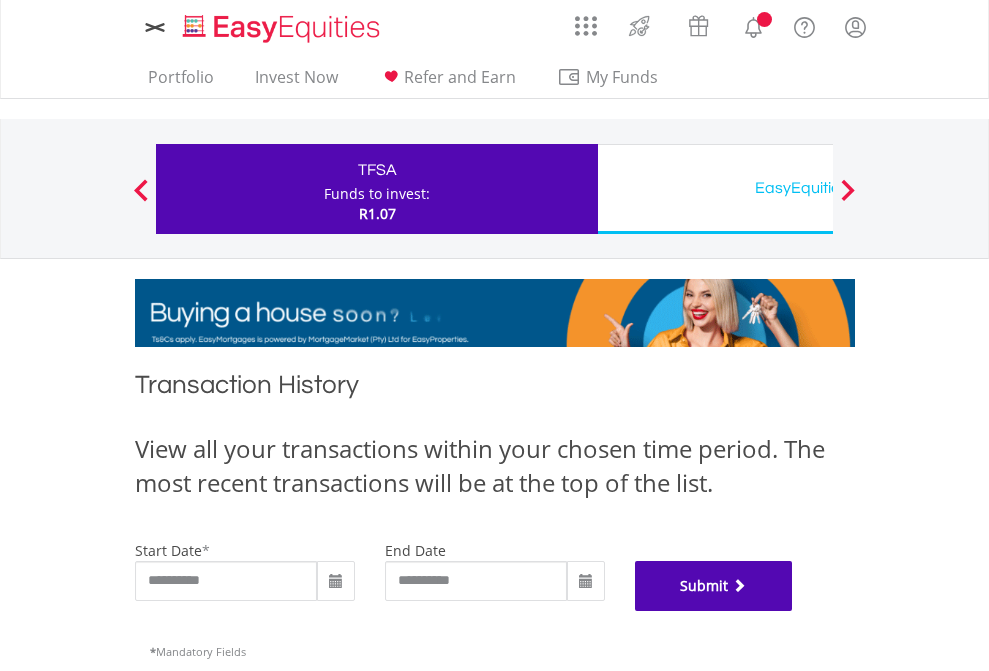 click on "Submit" at bounding box center (714, 586) 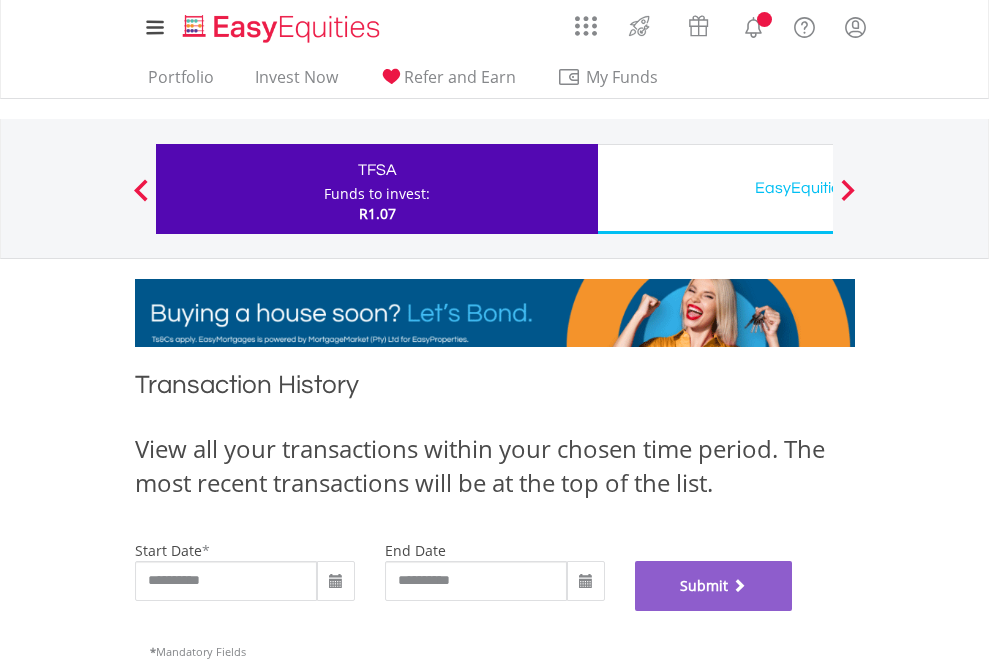 scroll, scrollTop: 811, scrollLeft: 0, axis: vertical 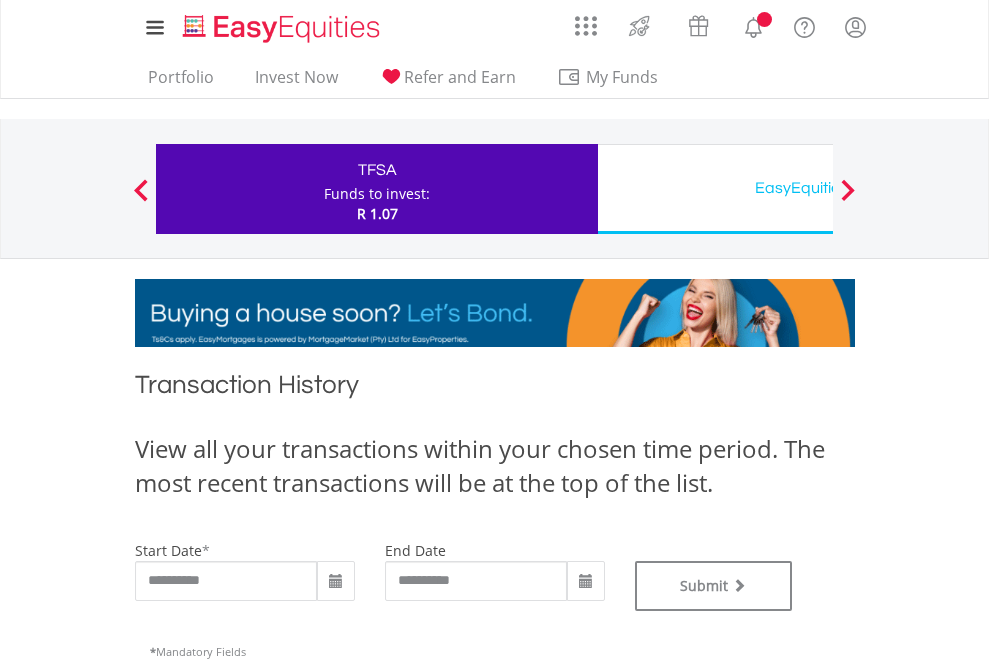 click on "EasyEquities USD" at bounding box center (818, 188) 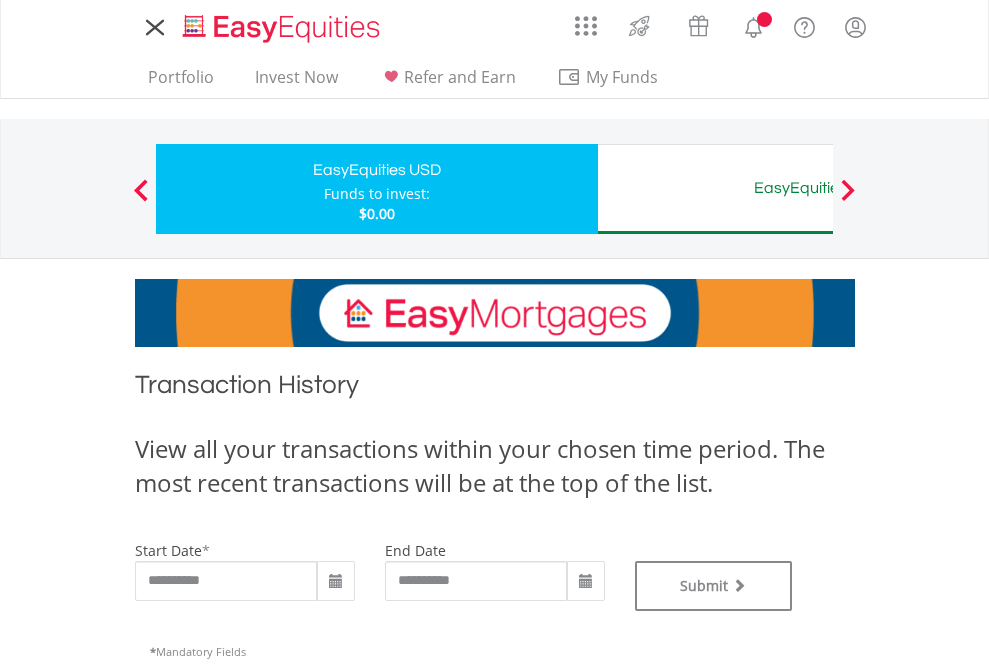 scroll, scrollTop: 0, scrollLeft: 0, axis: both 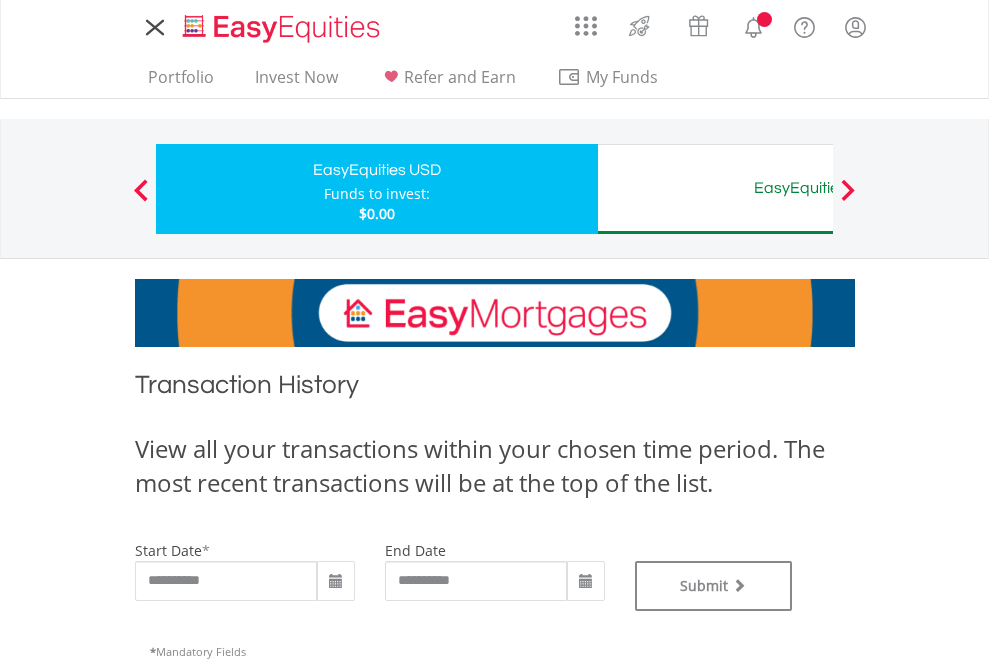 type on "**********" 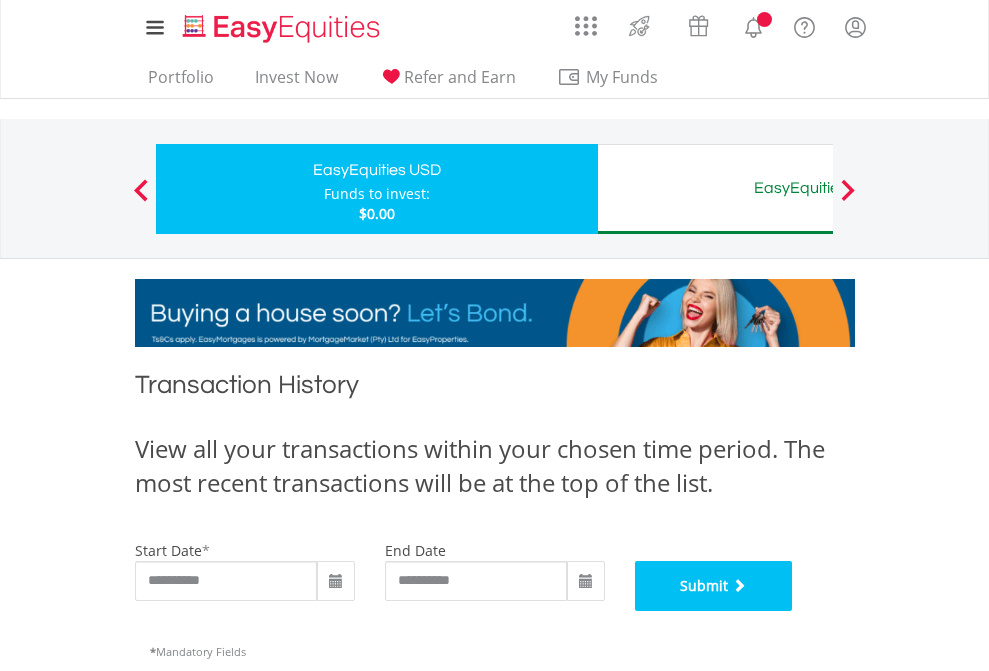 click on "Submit" at bounding box center [714, 586] 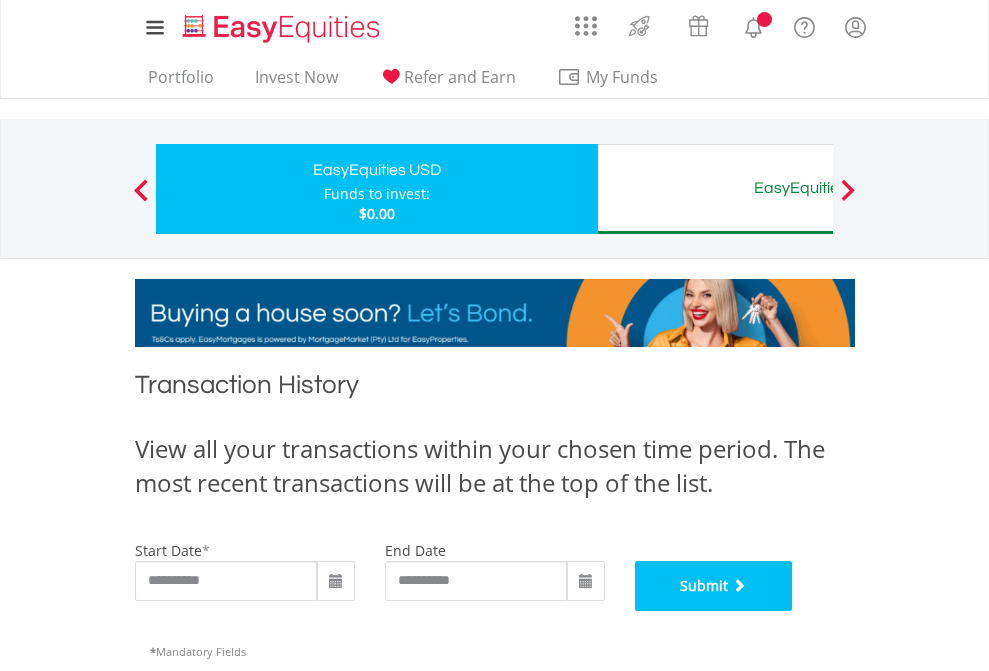 scroll, scrollTop: 811, scrollLeft: 0, axis: vertical 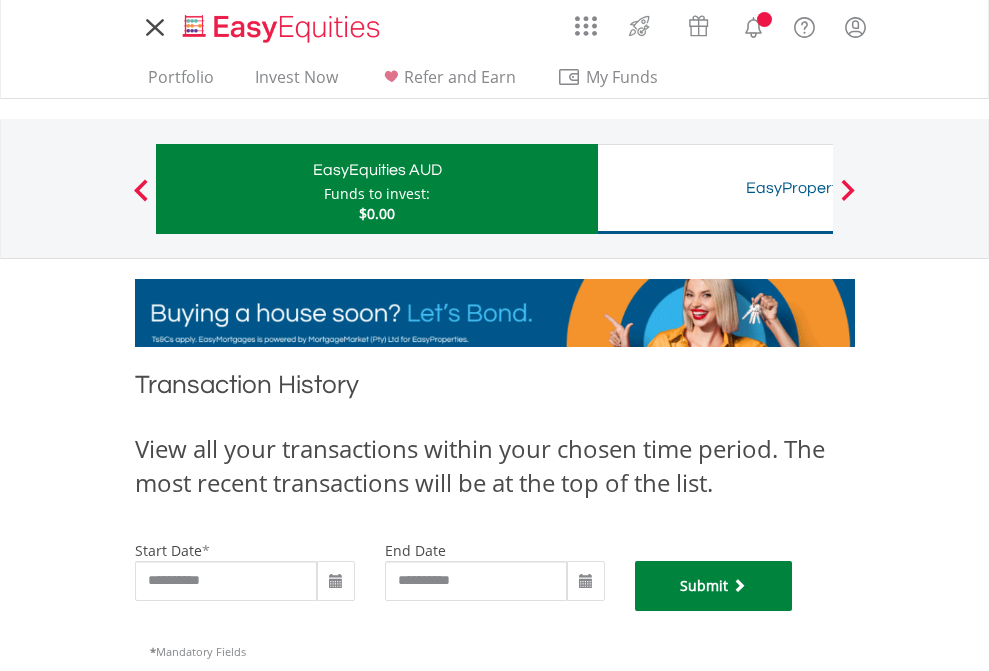 click on "Submit" at bounding box center (714, 586) 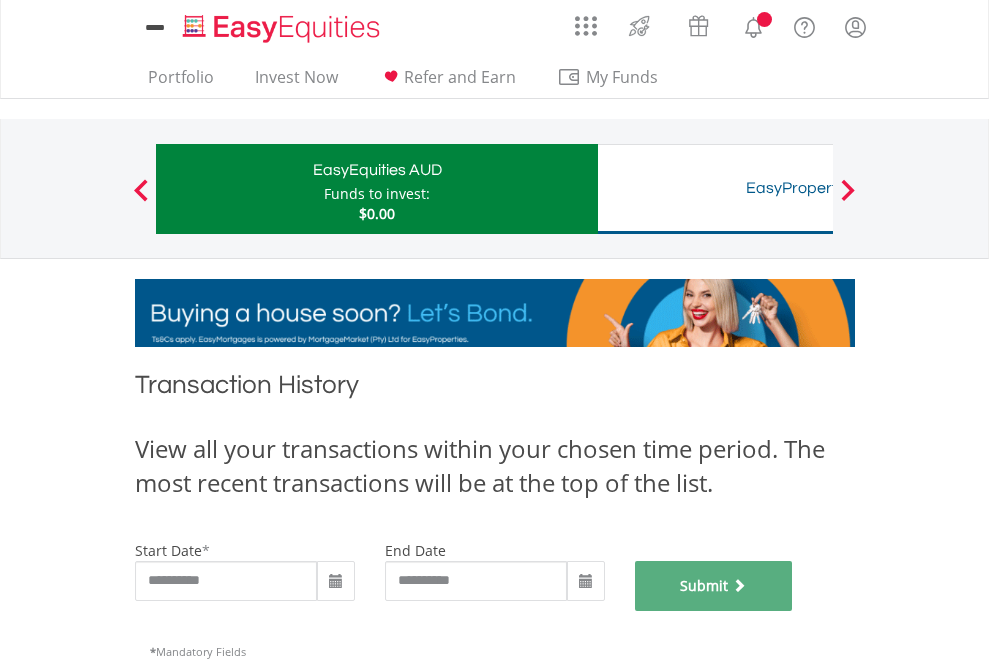 scroll, scrollTop: 811, scrollLeft: 0, axis: vertical 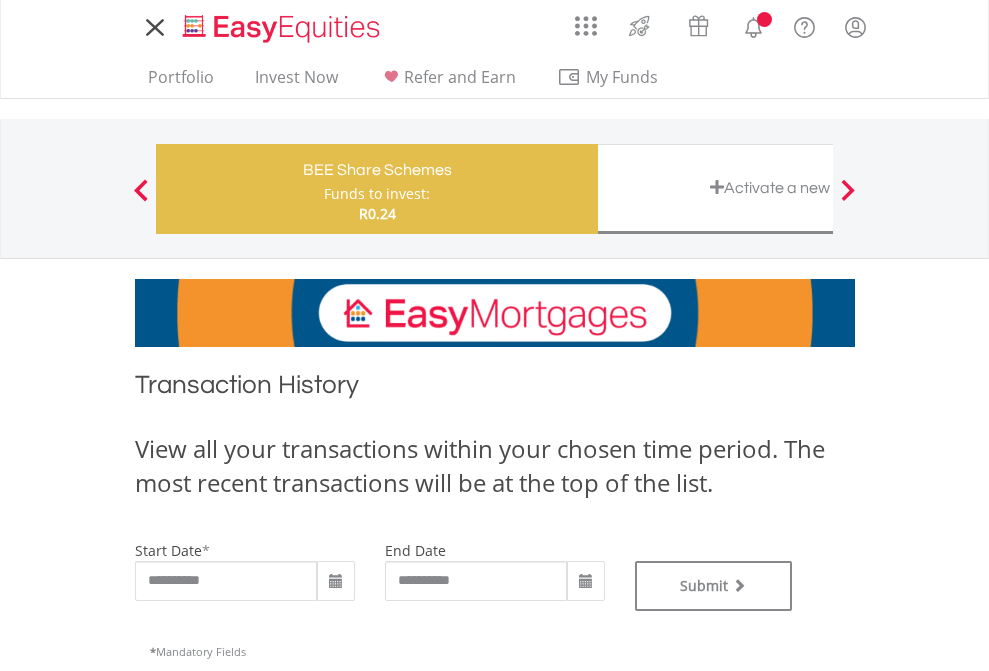 type on "**********" 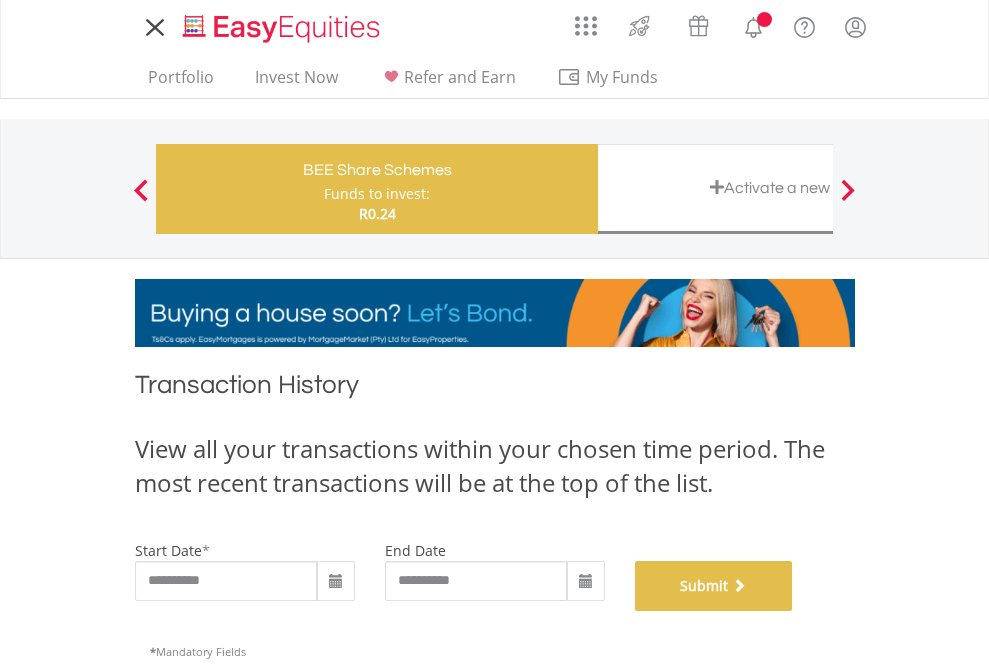 click on "Submit" at bounding box center (714, 586) 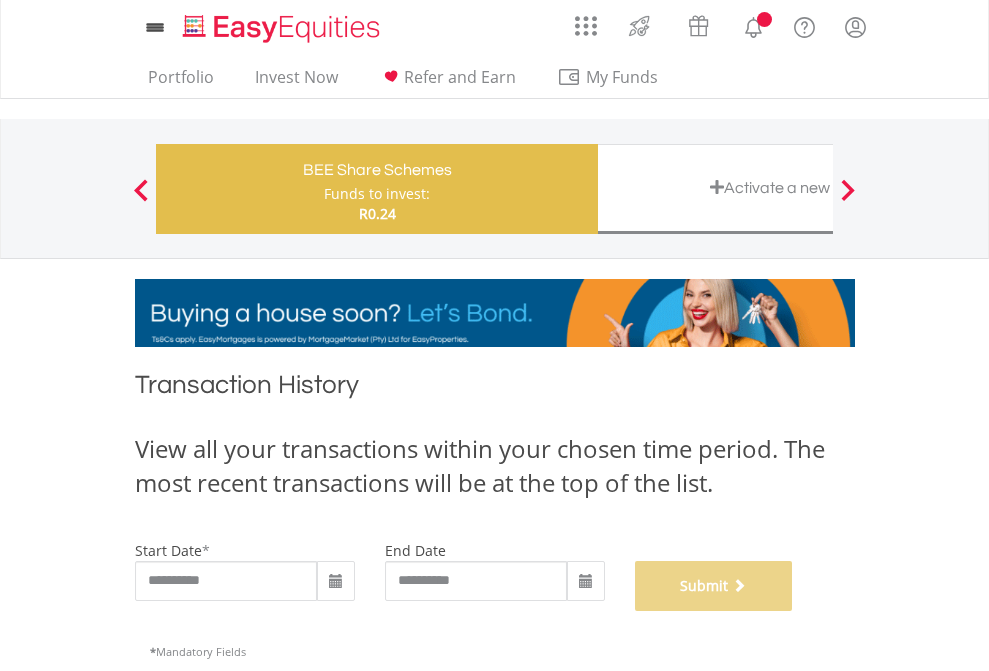 scroll, scrollTop: 811, scrollLeft: 0, axis: vertical 